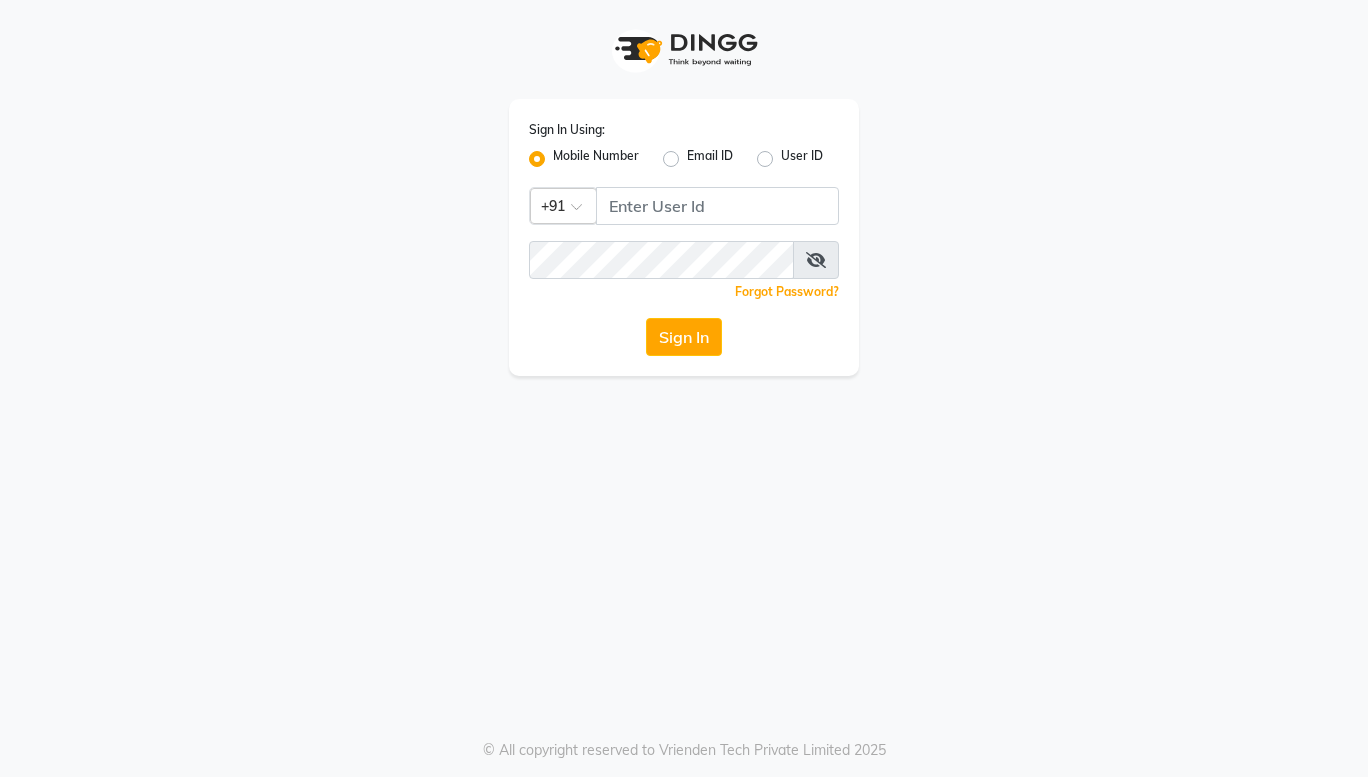 scroll, scrollTop: 0, scrollLeft: 0, axis: both 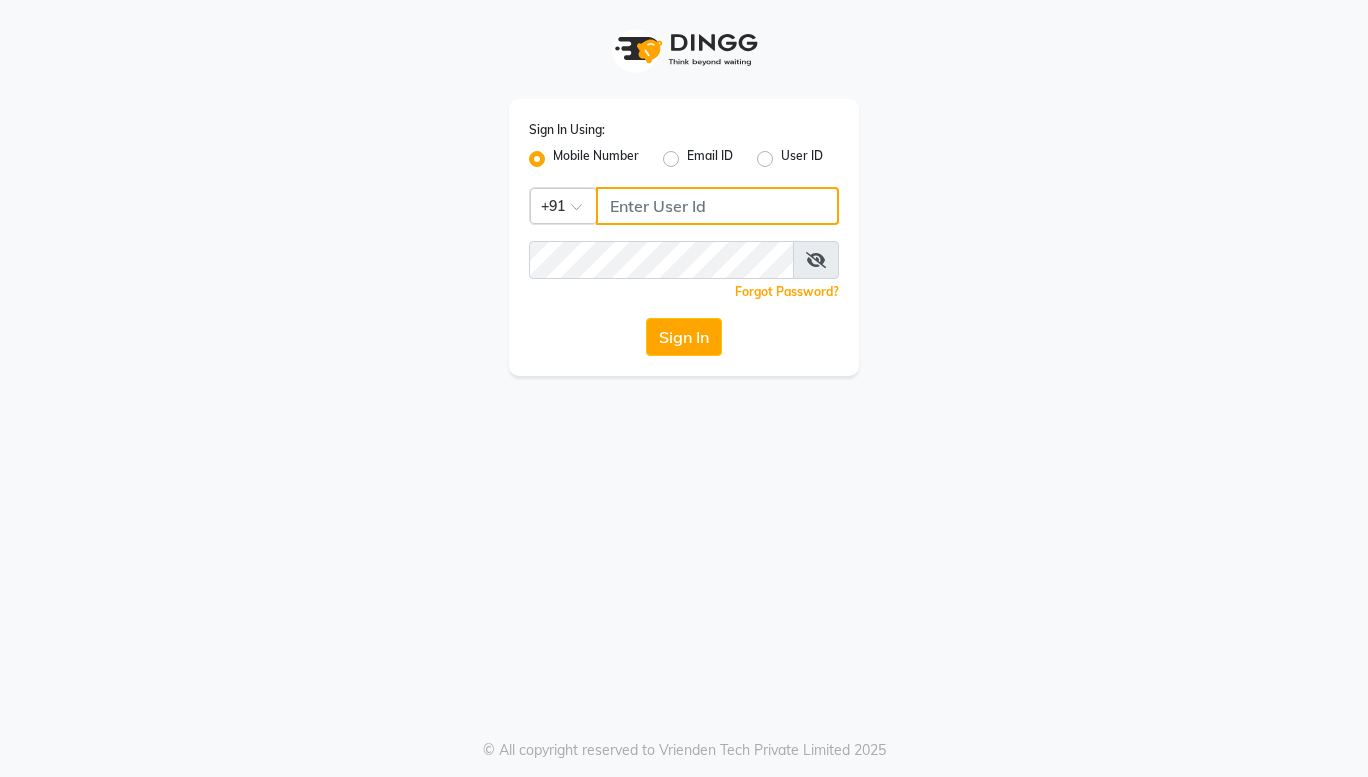click 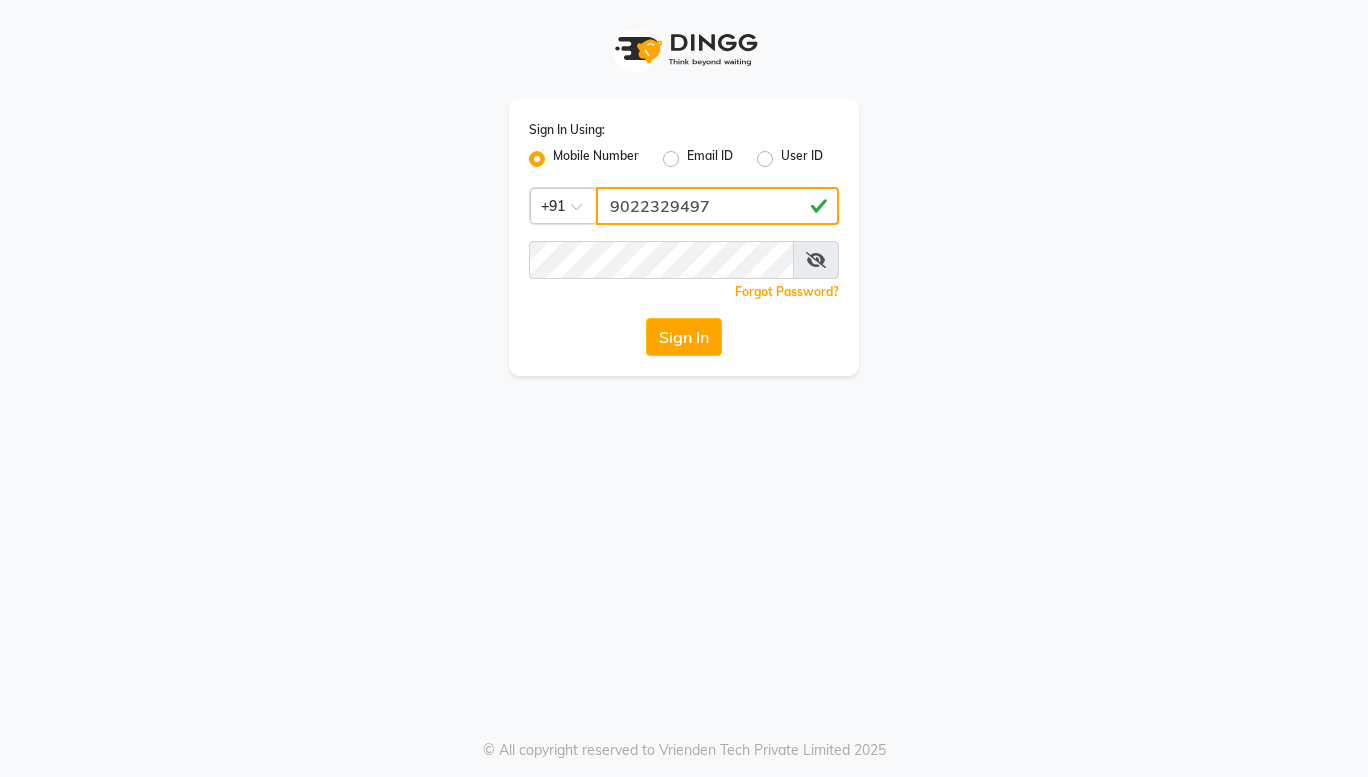 type on "9022329497" 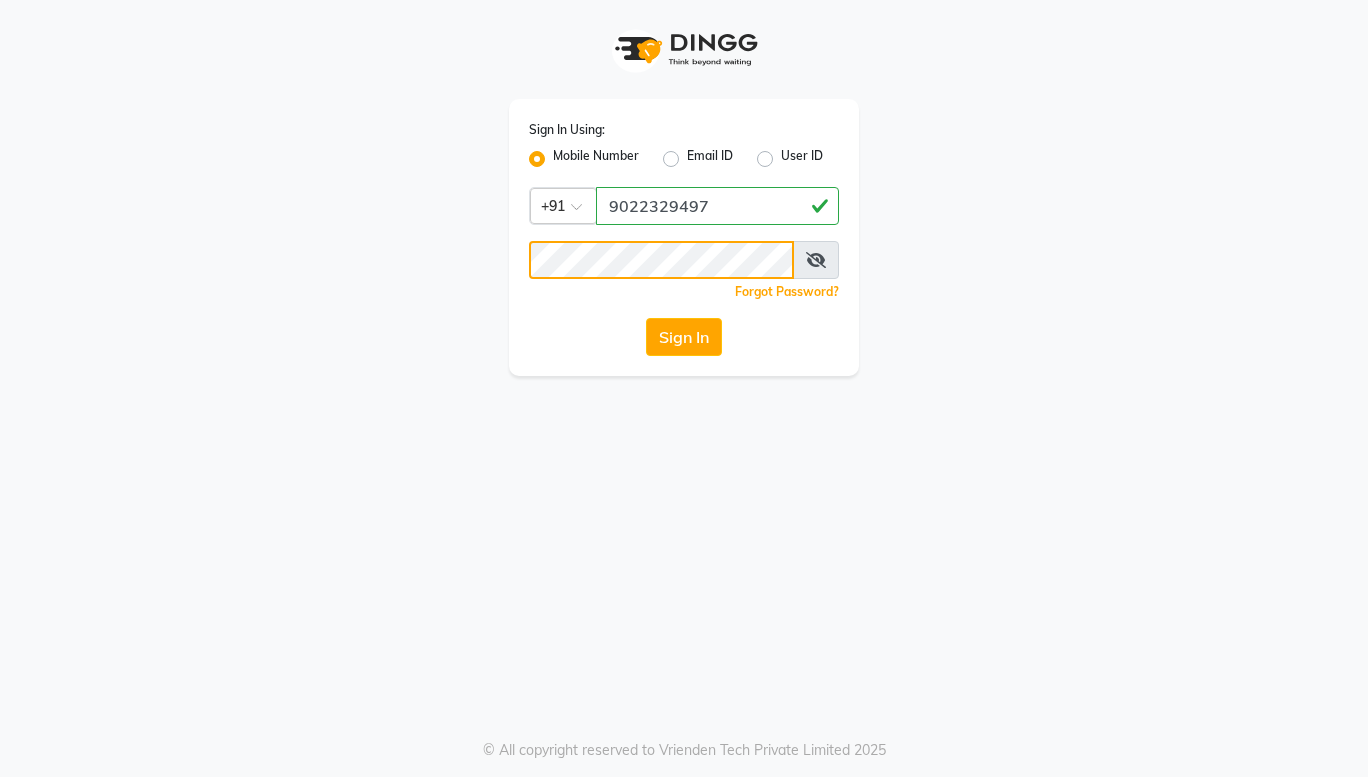 click on "Sign In" 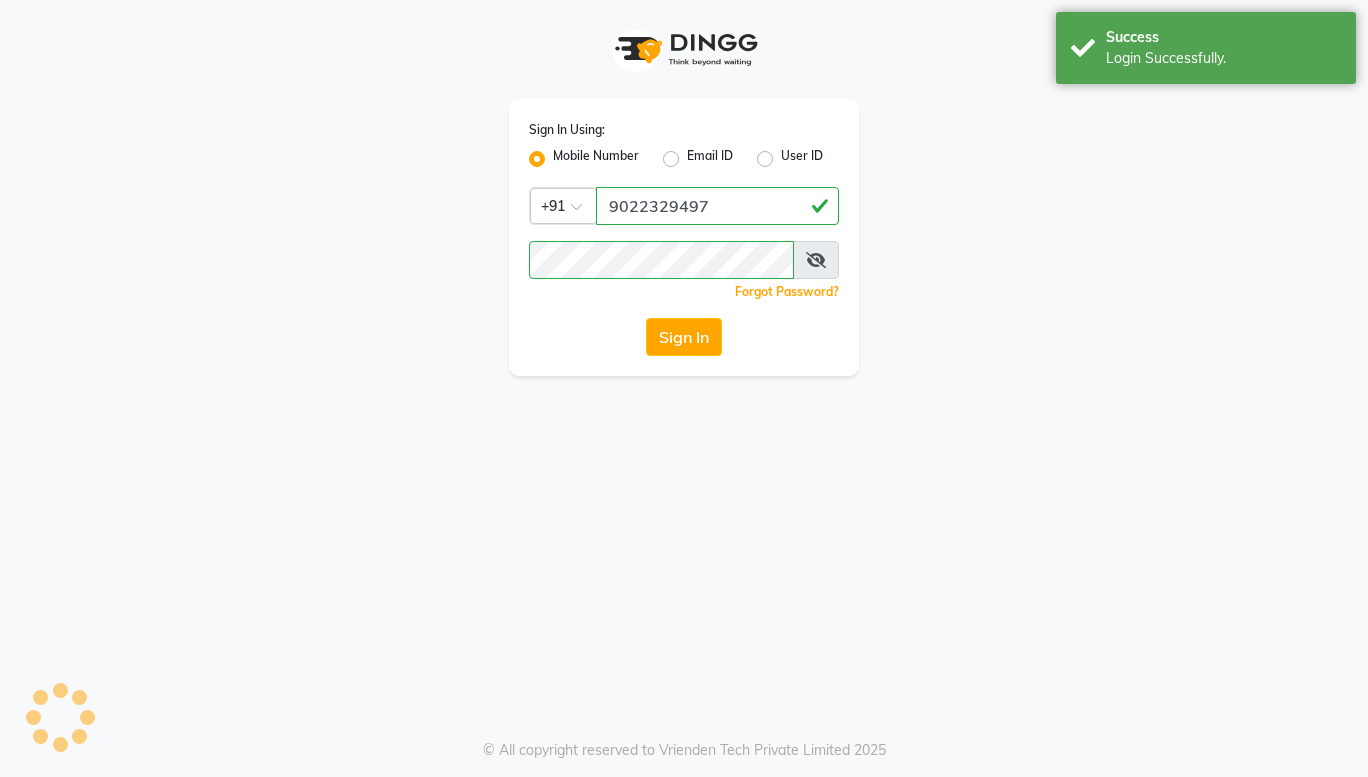 select on "service" 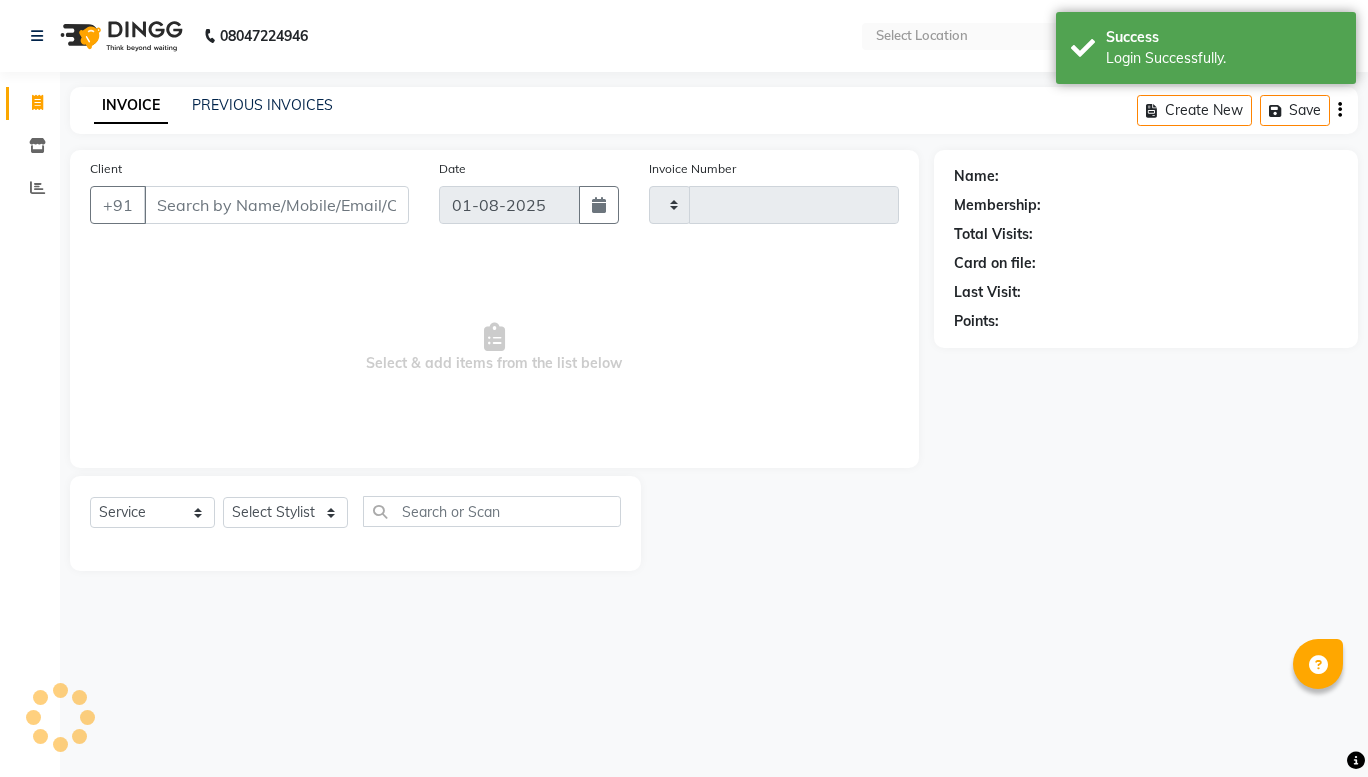 type on "1353" 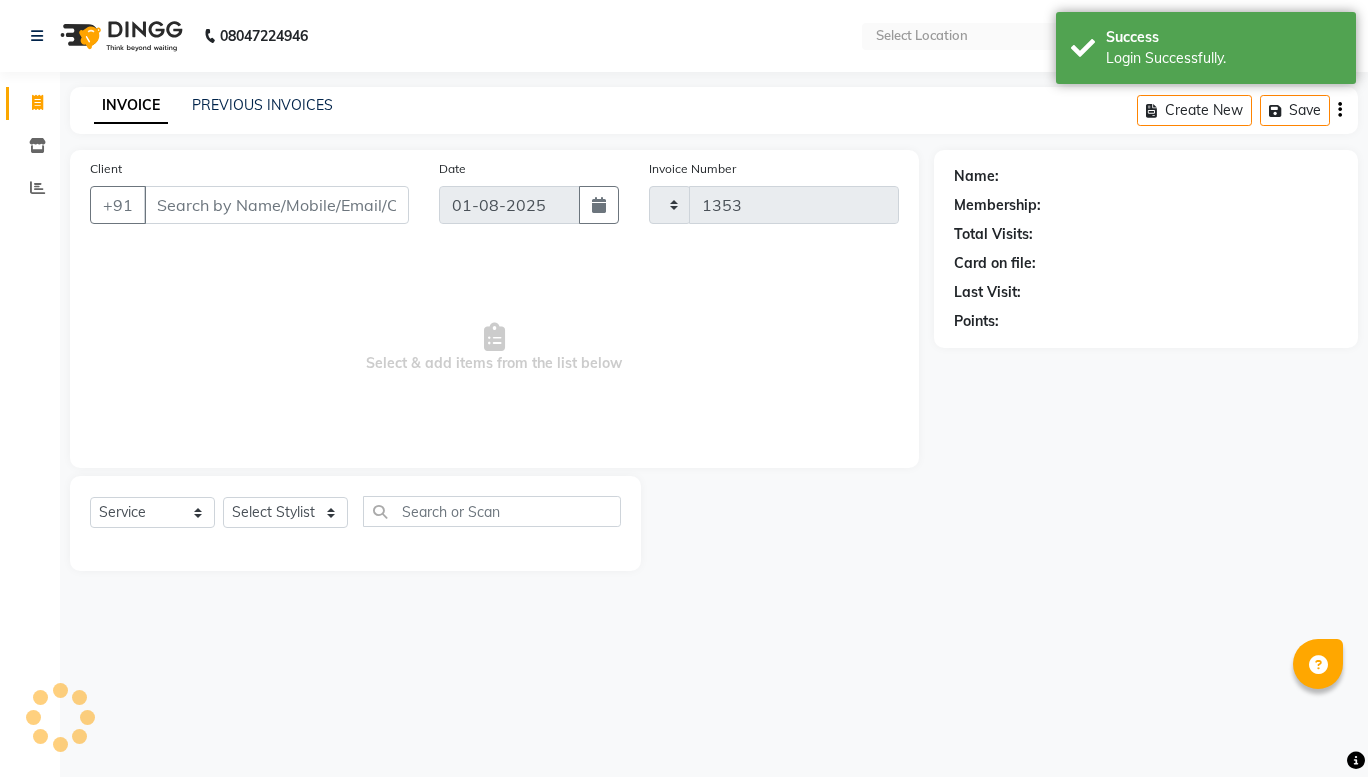select on "en" 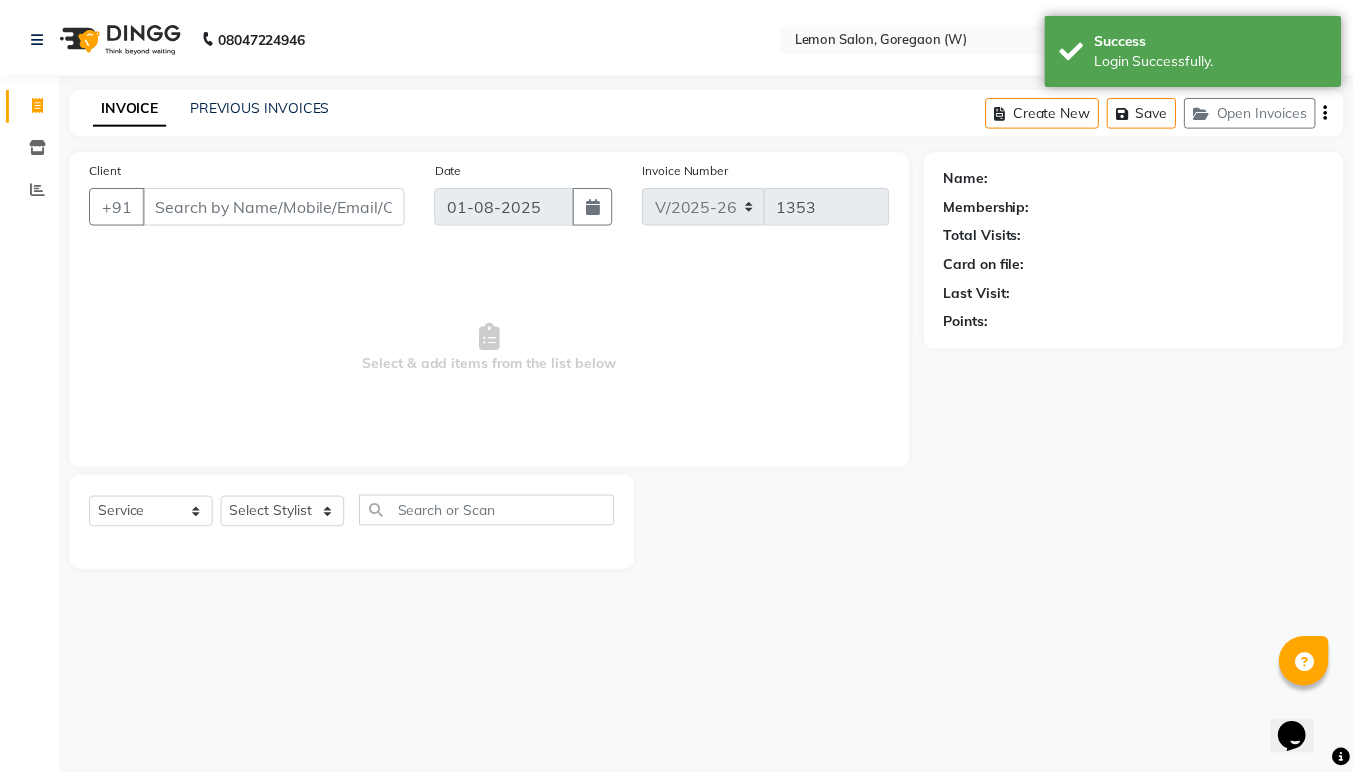 scroll, scrollTop: 0, scrollLeft: 0, axis: both 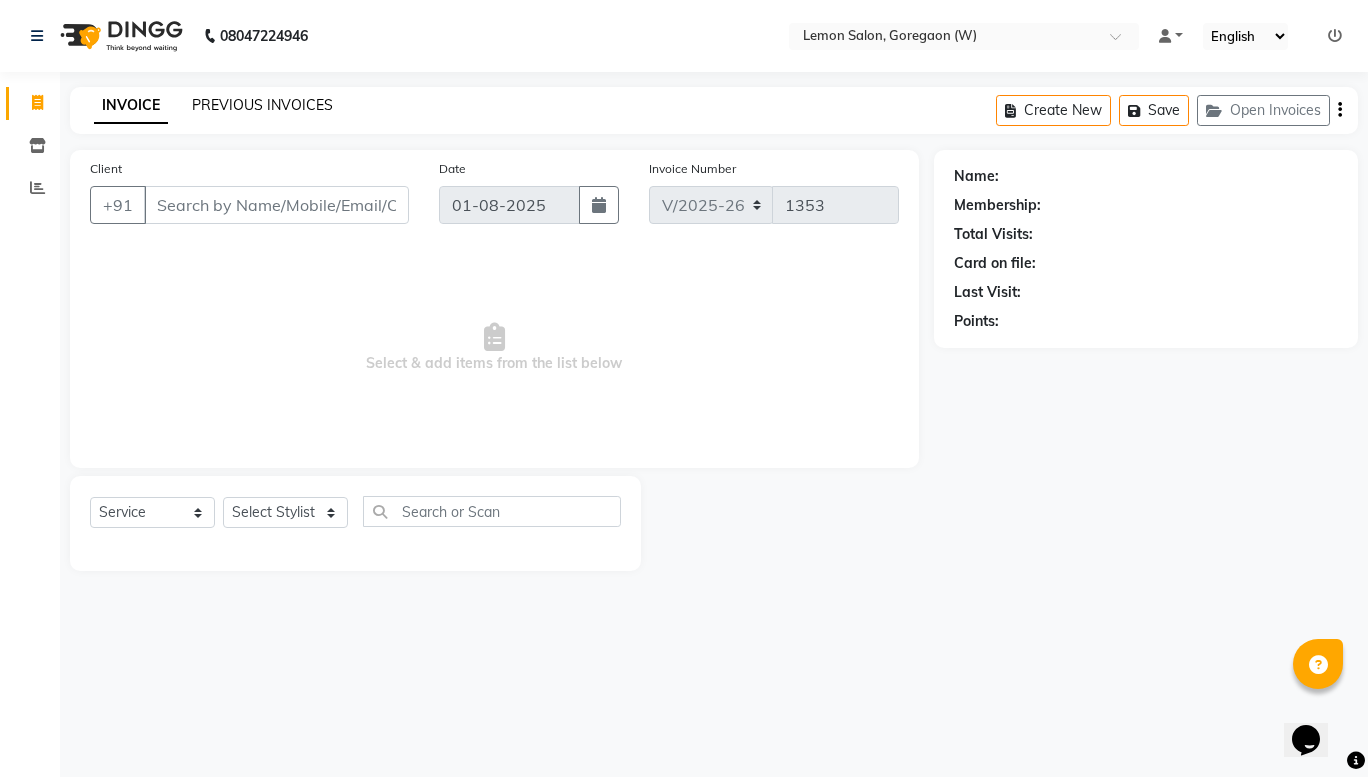 click on "PREVIOUS INVOICES" 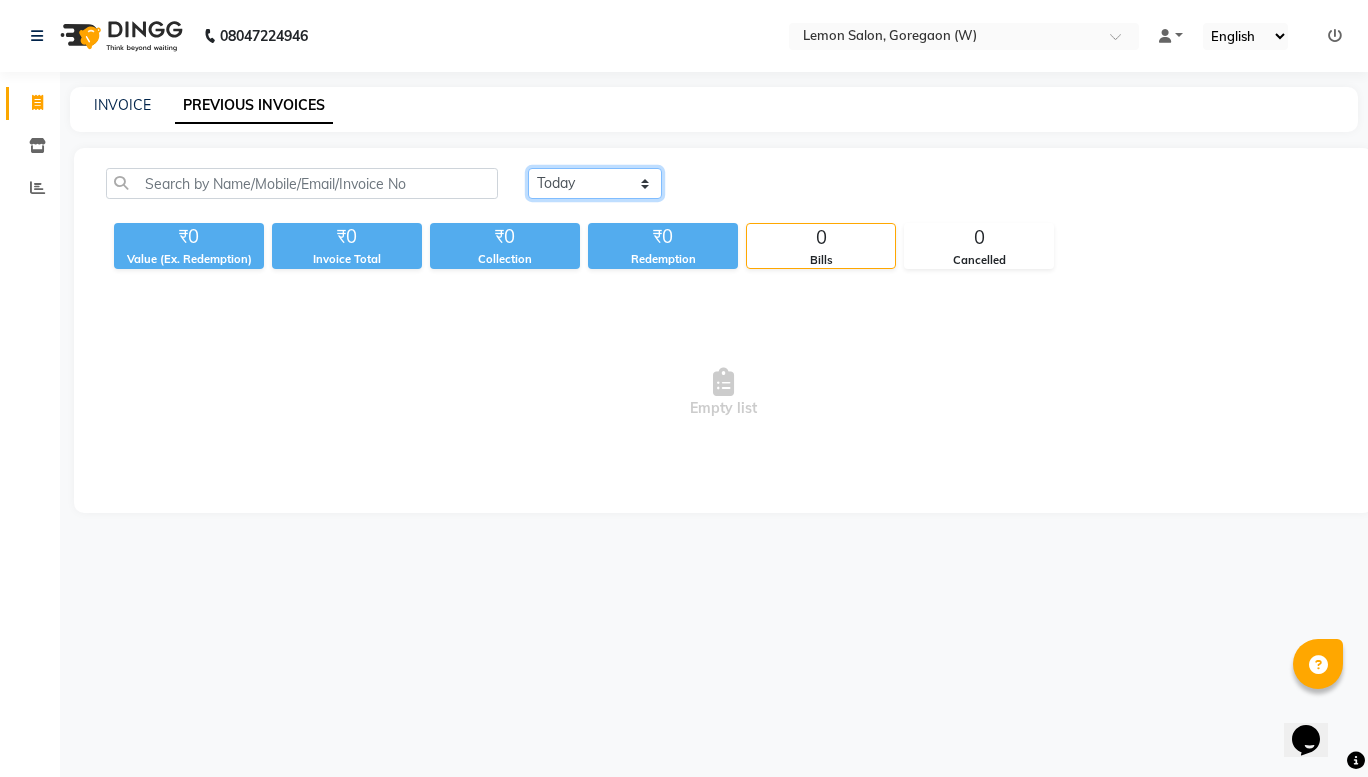 click on "Today Yesterday Custom Range" 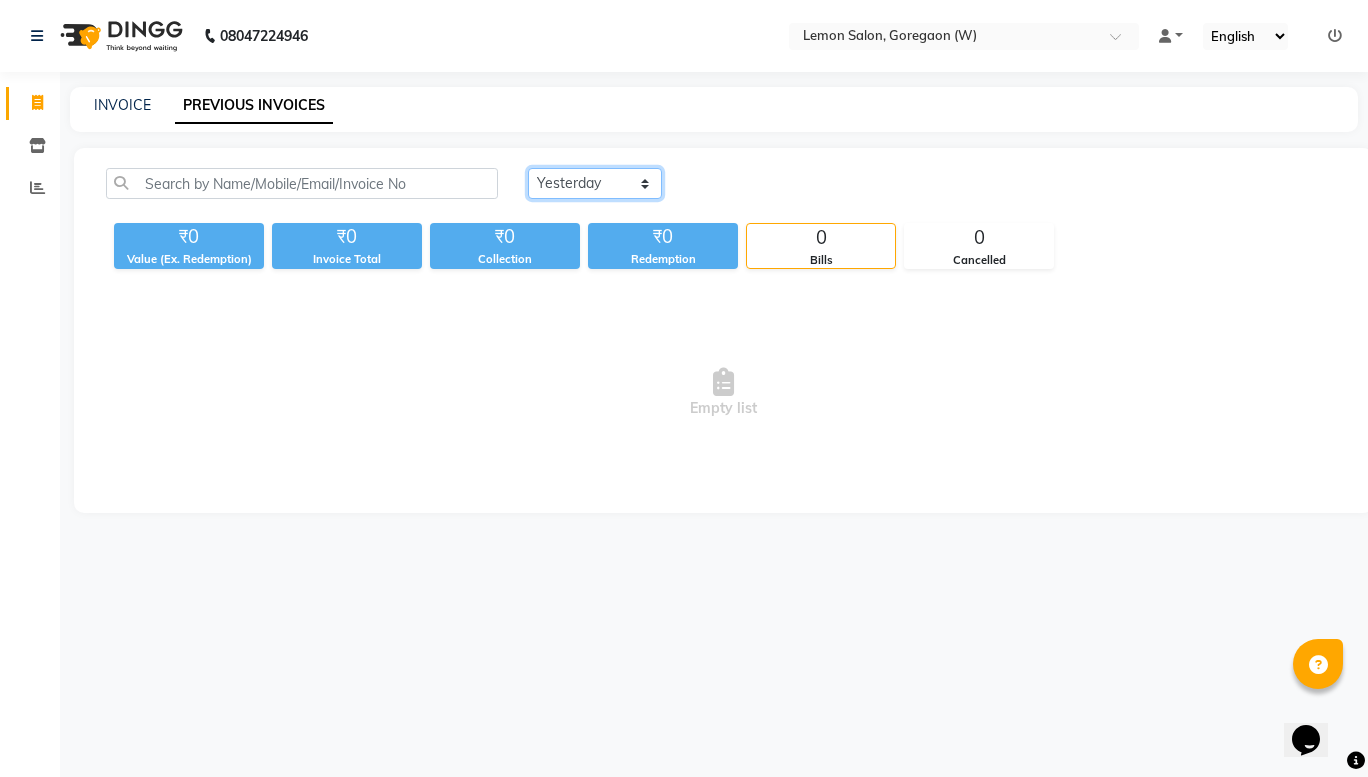 click on "Today Yesterday Custom Range" 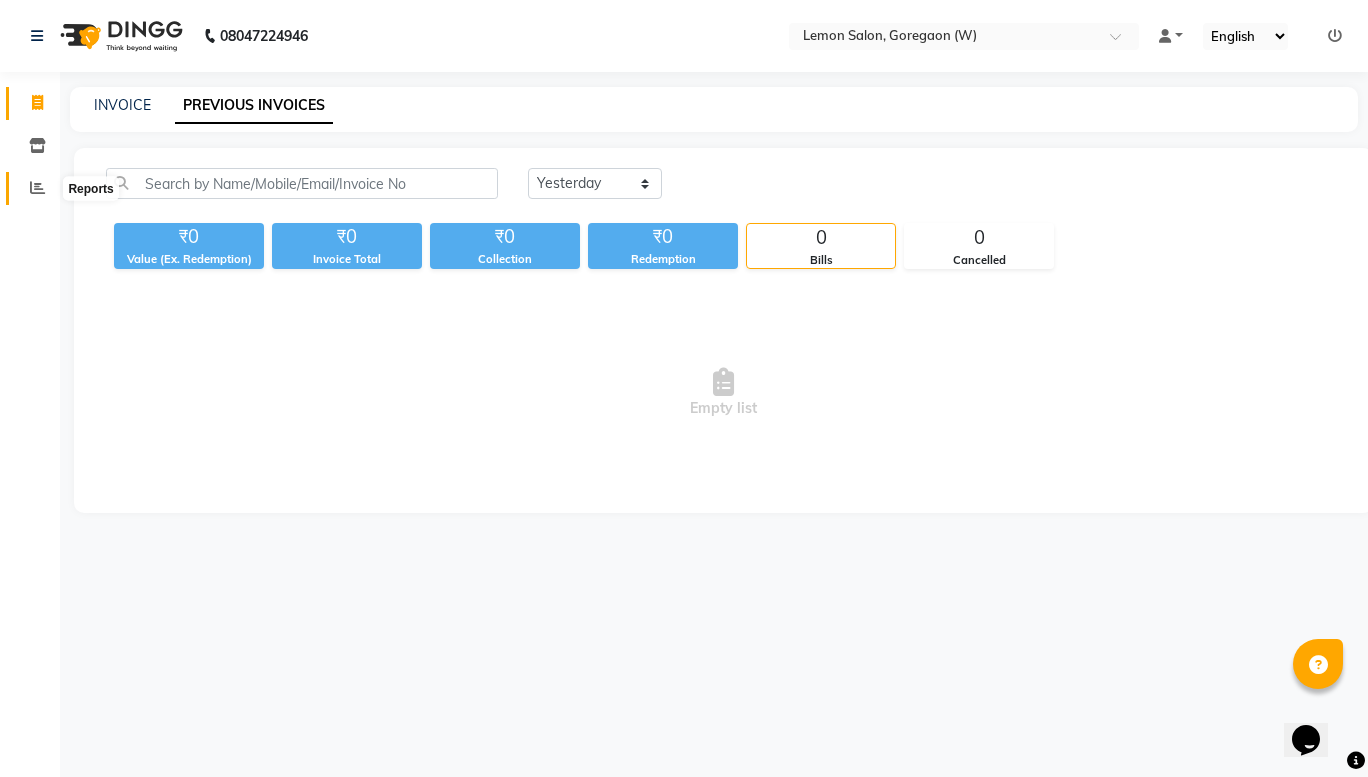 click 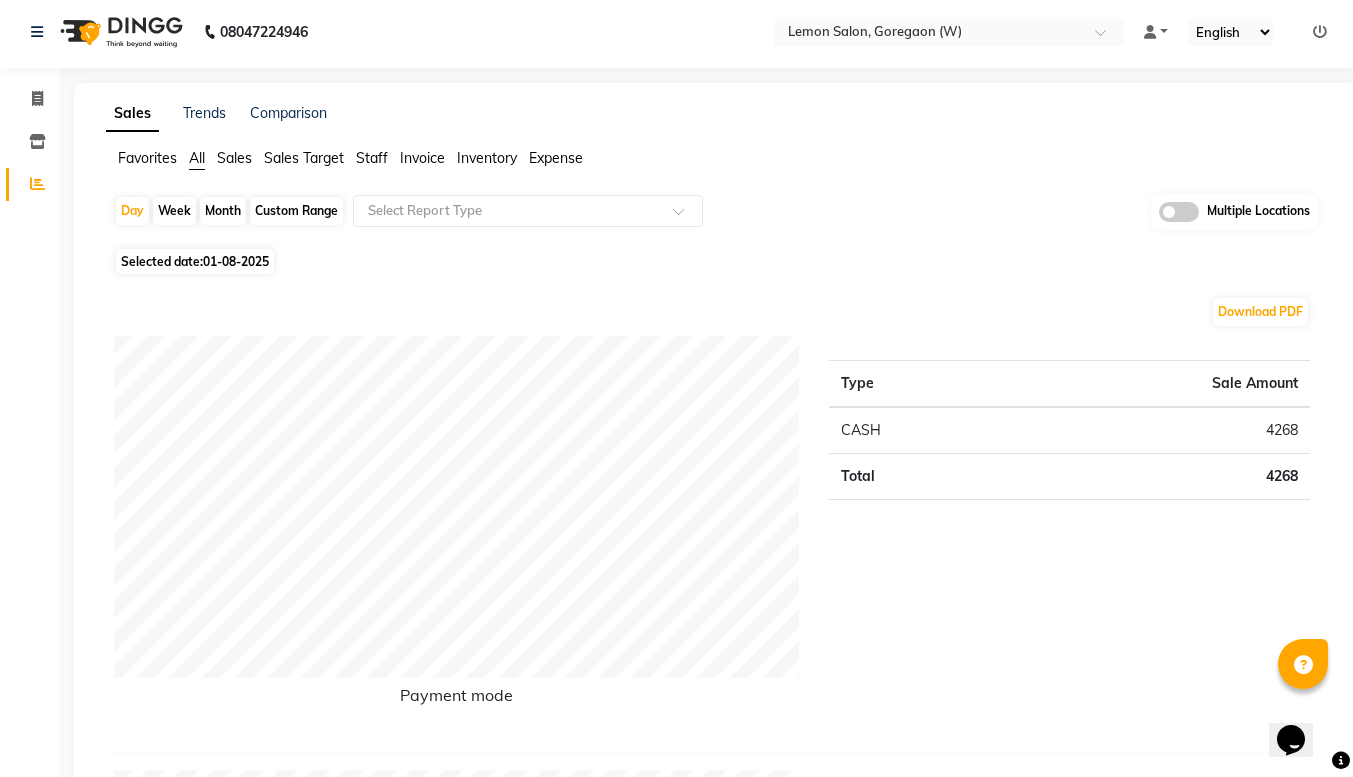 scroll, scrollTop: 0, scrollLeft: 0, axis: both 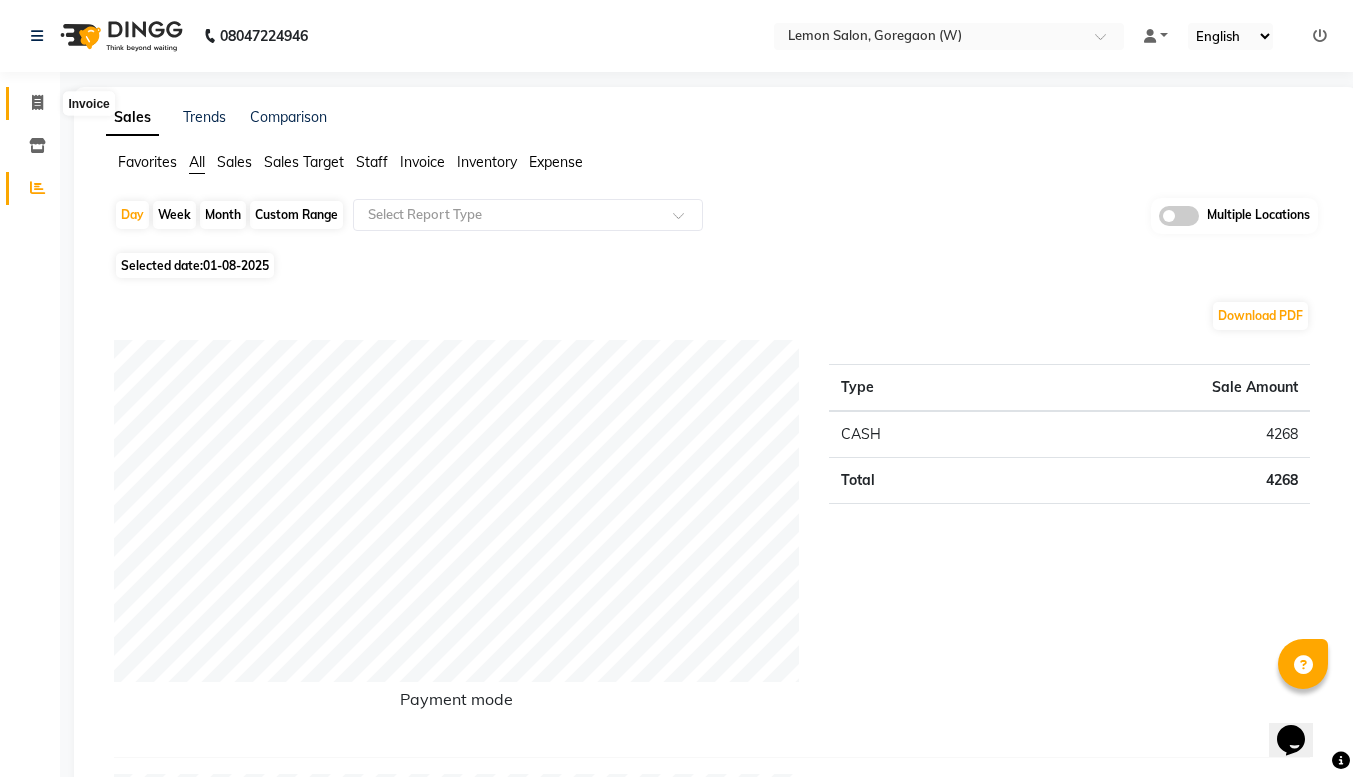 click 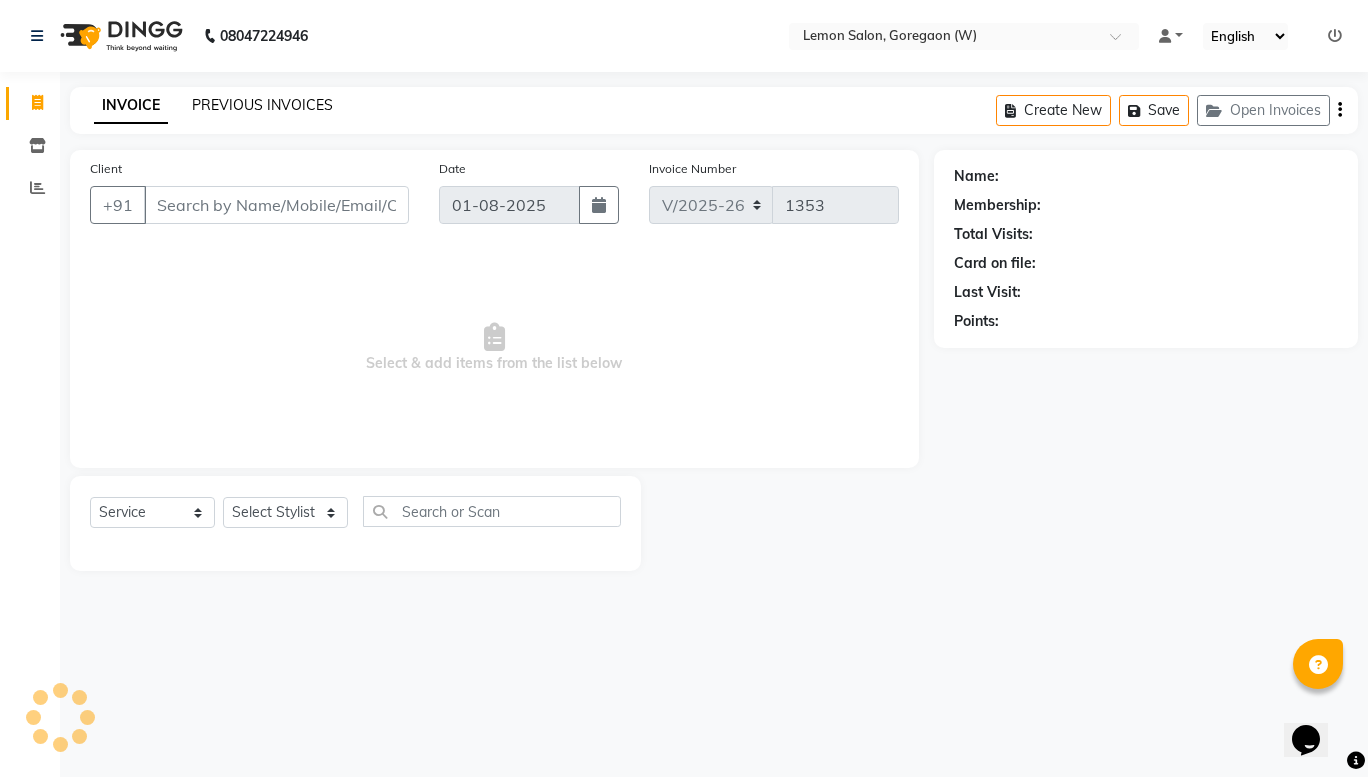 click on "PREVIOUS INVOICES" 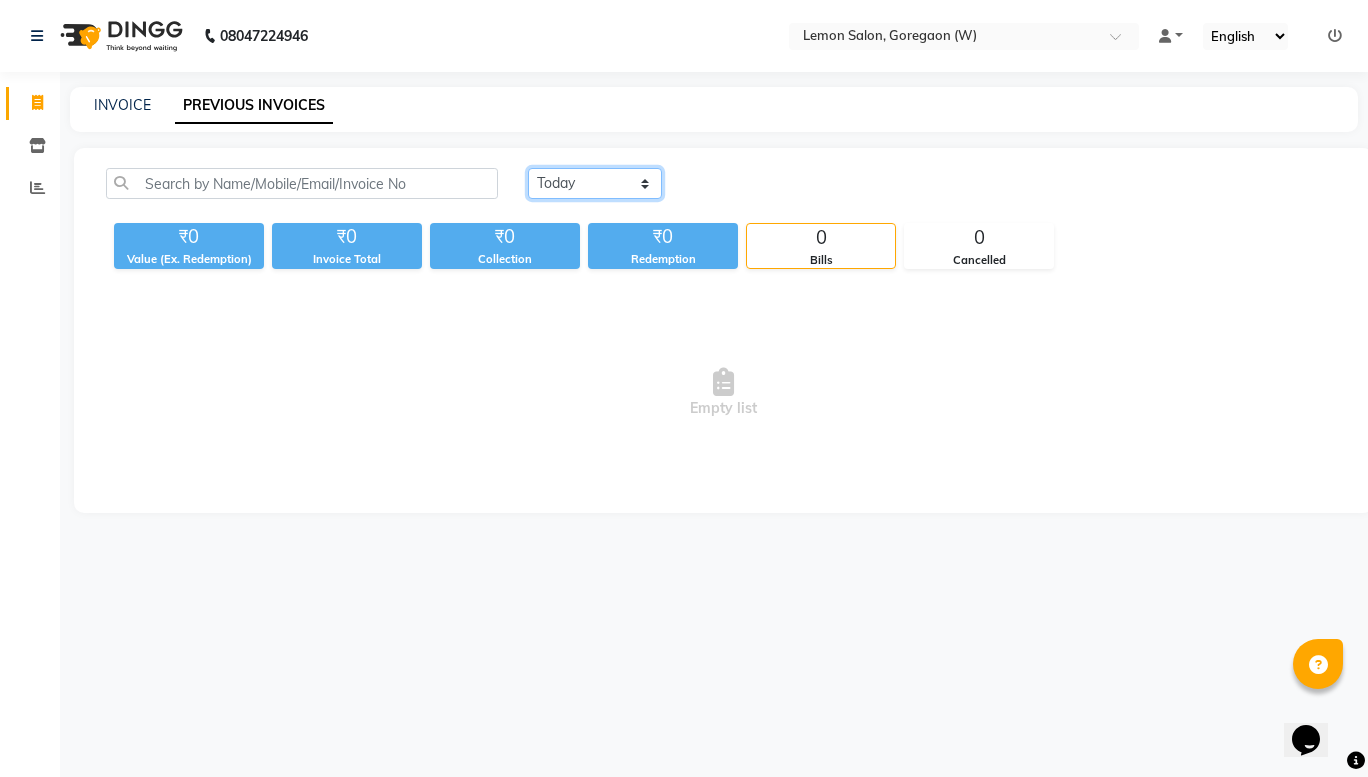 click on "Today Yesterday Custom Range" 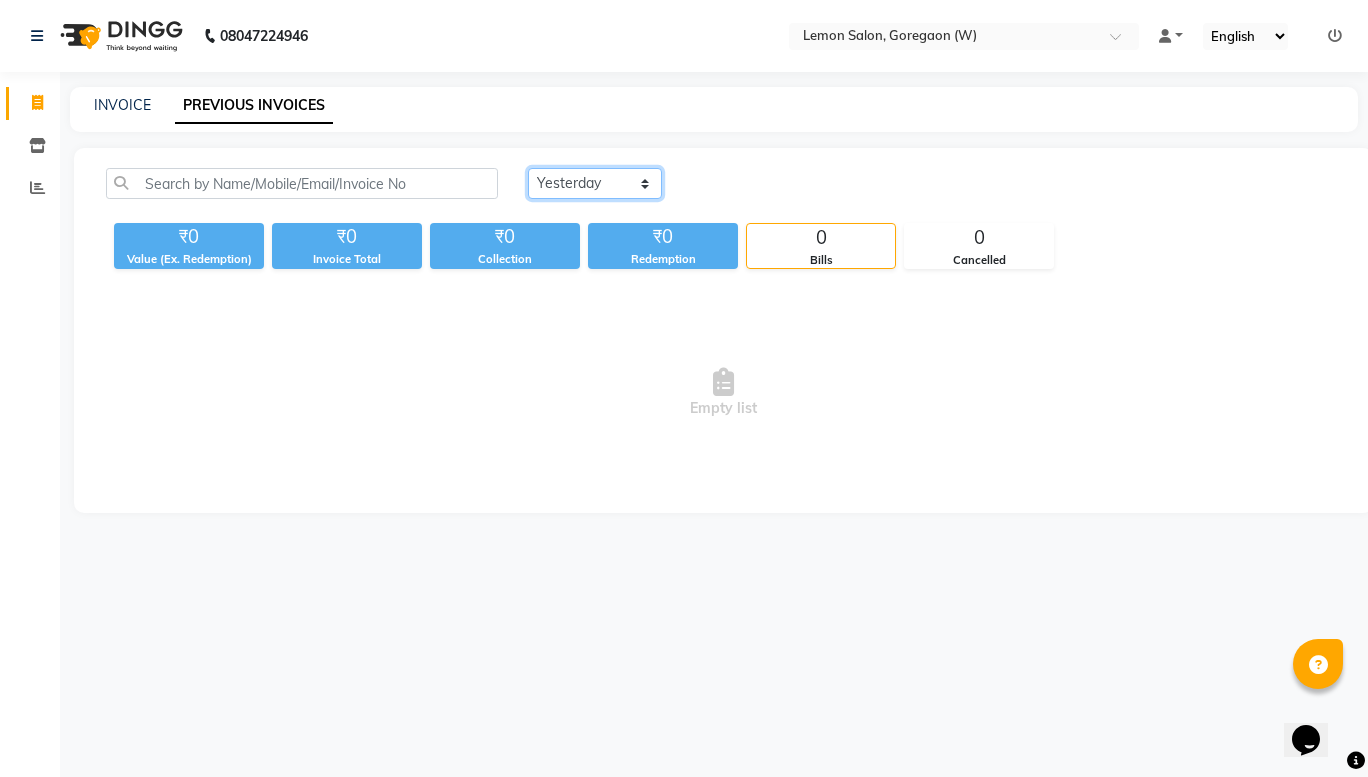 click on "Today Yesterday Custom Range" 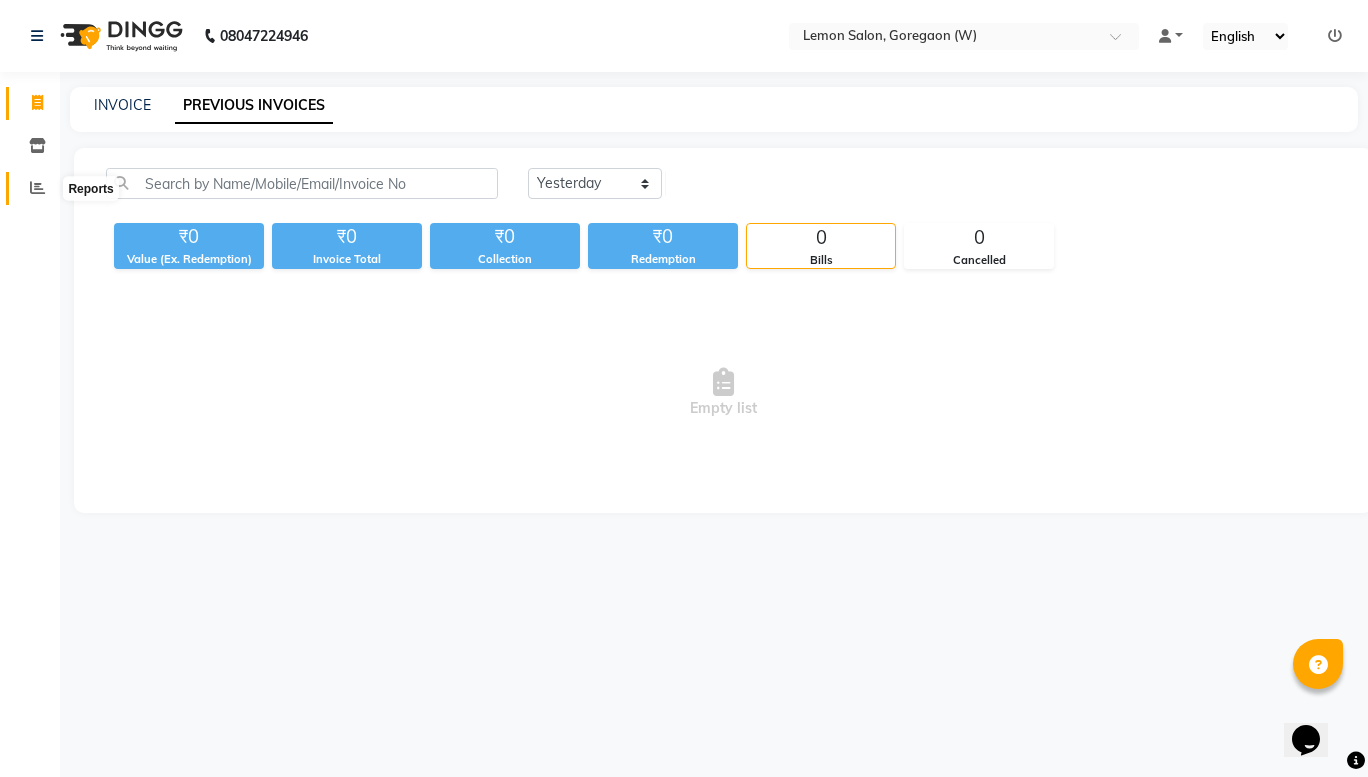 click 